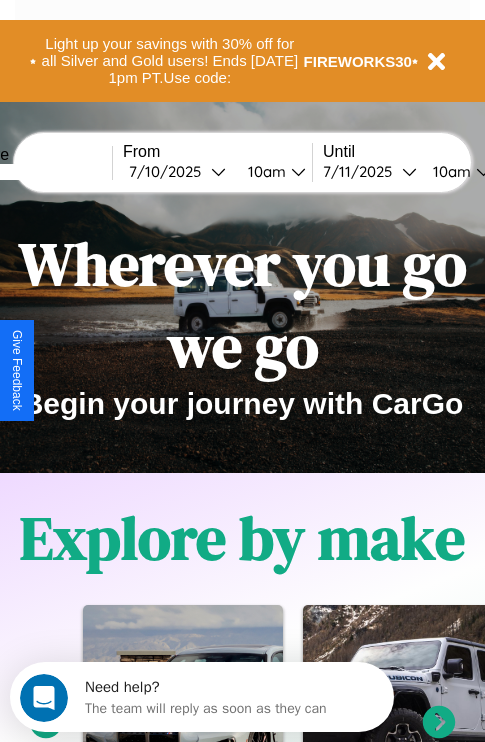 scroll, scrollTop: 0, scrollLeft: 0, axis: both 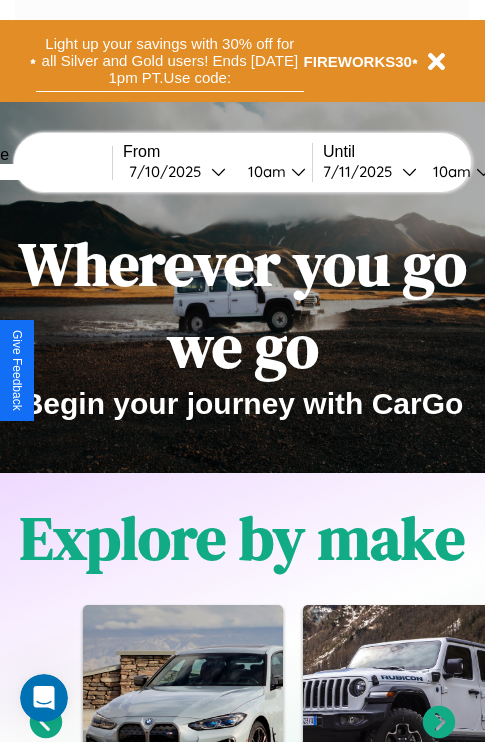 click on "Light up your savings with 30% off for all Silver and Gold users! Ends 8/1 at 1pm PT.  Use code:" at bounding box center (170, 61) 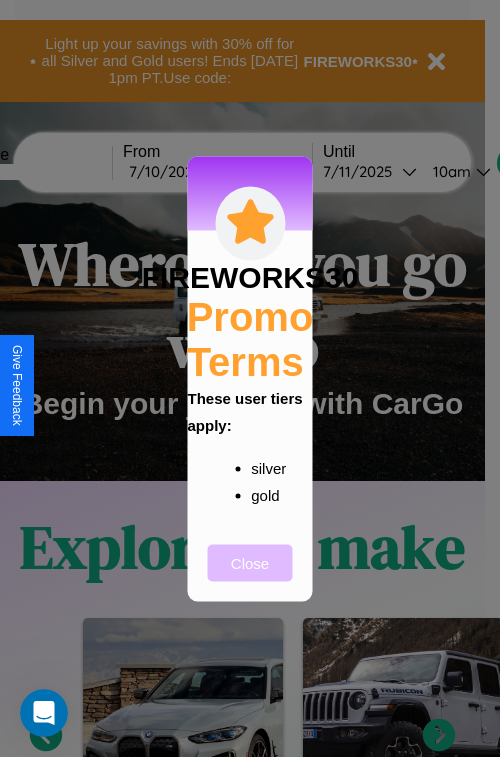 click on "Close" at bounding box center [250, 562] 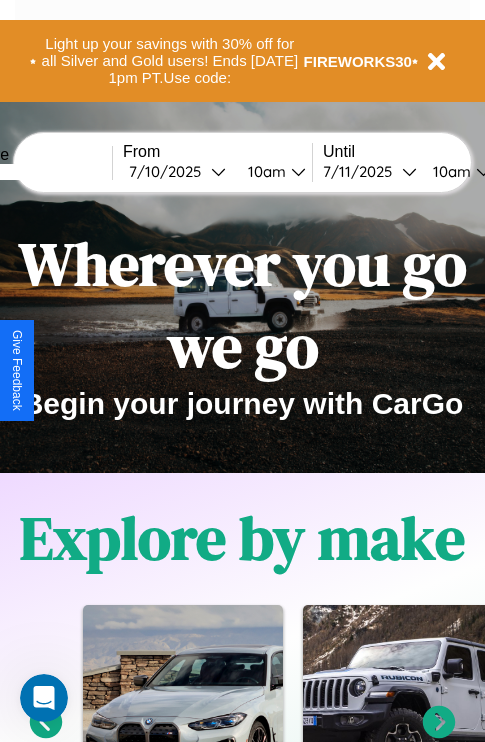 click at bounding box center [37, 172] 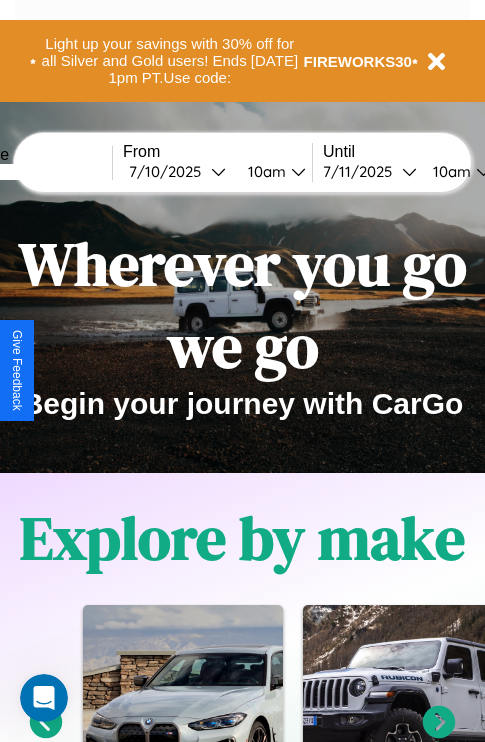 type on "******" 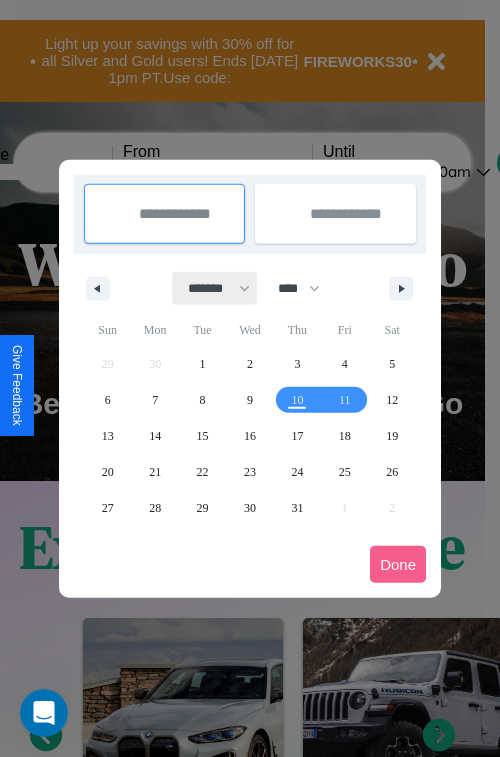 click on "******* ******** ***** ***** *** **** **** ****** ********* ******* ******** ********" at bounding box center [215, 288] 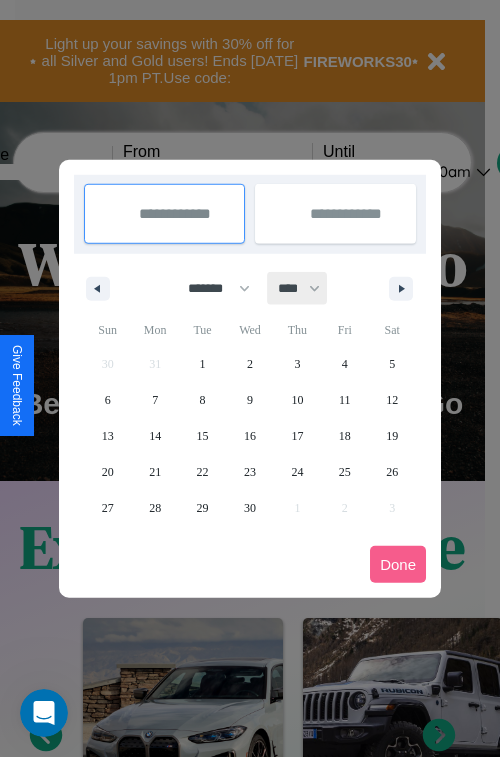 click on "**** **** **** **** **** **** **** **** **** **** **** **** **** **** **** **** **** **** **** **** **** **** **** **** **** **** **** **** **** **** **** **** **** **** **** **** **** **** **** **** **** **** **** **** **** **** **** **** **** **** **** **** **** **** **** **** **** **** **** **** **** **** **** **** **** **** **** **** **** **** **** **** **** **** **** **** **** **** **** **** **** **** **** **** **** **** **** **** **** **** **** **** **** **** **** **** **** **** **** **** **** **** **** **** **** **** **** **** **** **** **** **** **** **** **** **** **** **** **** **** ****" at bounding box center [298, 288] 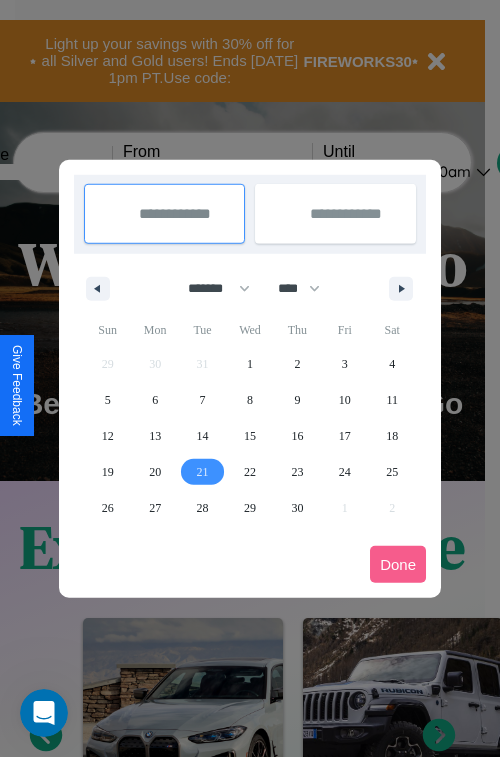 click on "21" at bounding box center [203, 472] 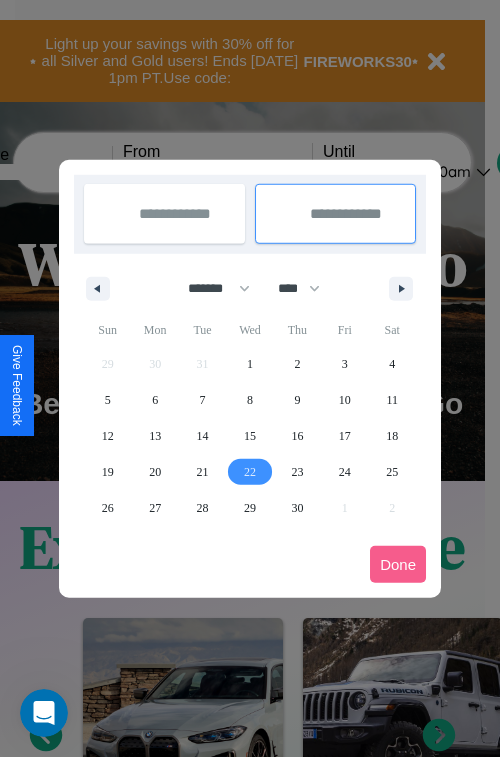 click on "22" at bounding box center (250, 472) 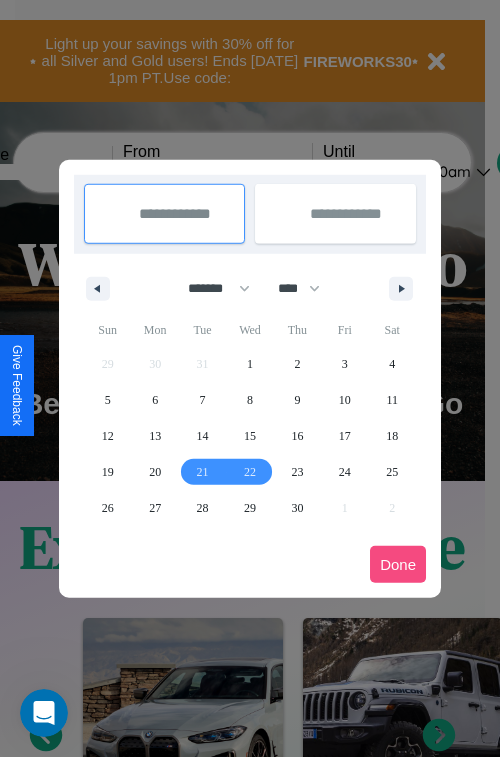 click on "Done" at bounding box center (398, 564) 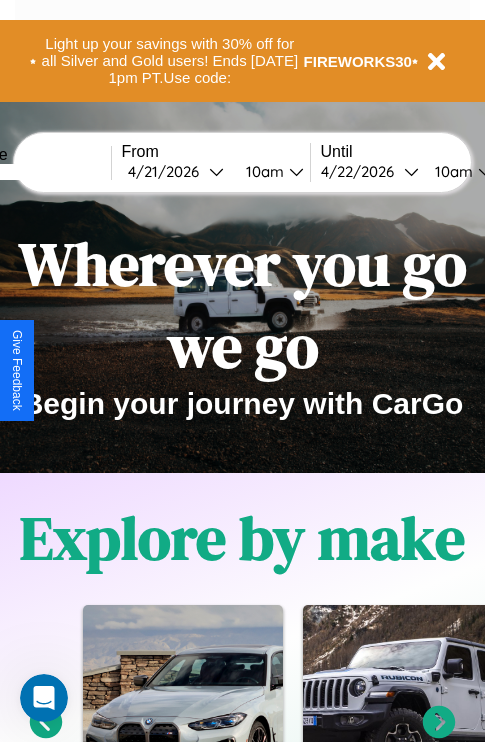scroll, scrollTop: 0, scrollLeft: 75, axis: horizontal 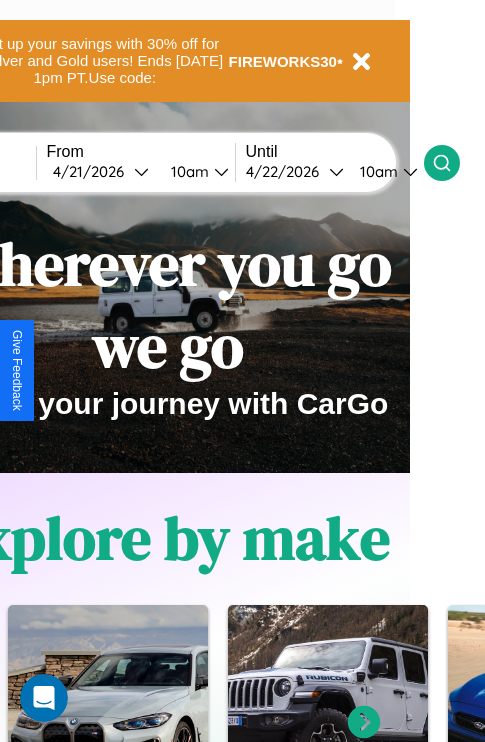 click 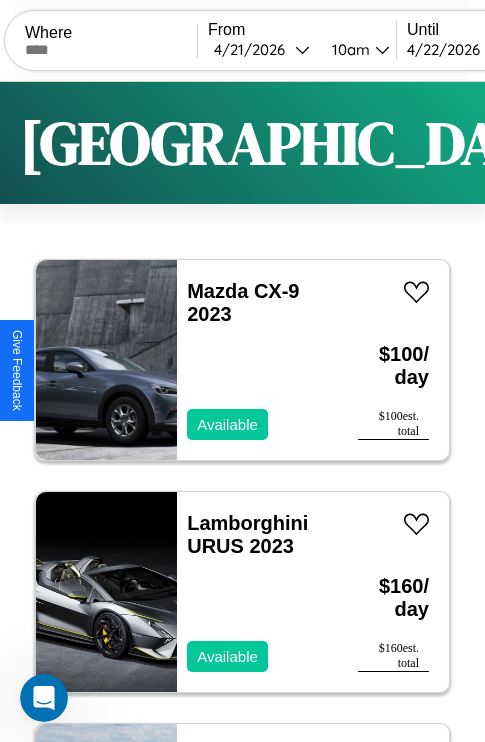 click on "Filters" at bounding box center (640, 143) 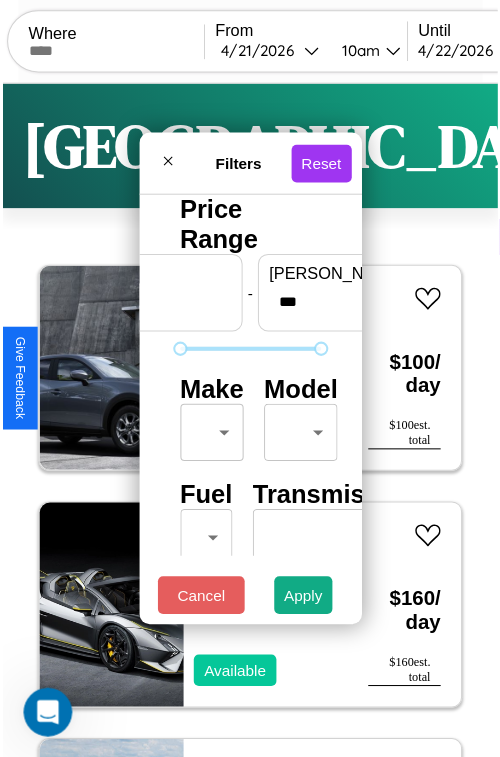 scroll, scrollTop: 59, scrollLeft: 0, axis: vertical 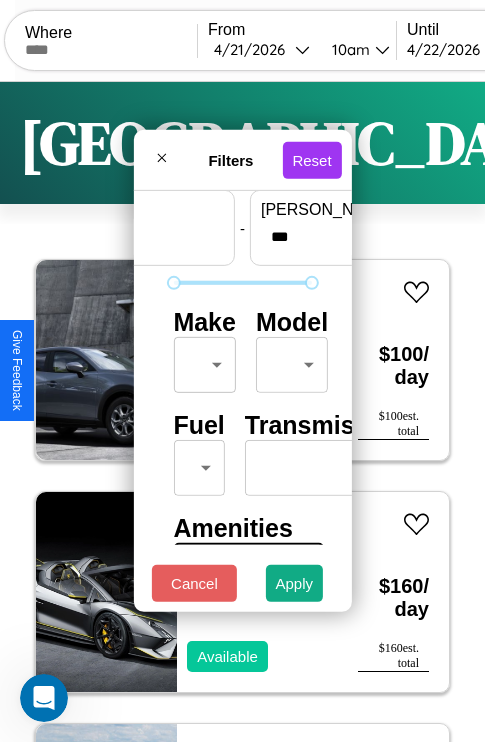 click on "CarGo Where From 4 / 21 / 2026 10am Until 4 / 22 / 2026 10am Become a Host Login Sign Up Madrid Filters 124  cars in this area These cars can be picked up in this city. Mazda   CX-9   2023 Available $ 100  / day $ 100  est. total Lamborghini   URUS   2023 Available $ 160  / day $ 160  est. total Hyundai   Accent   2019 Available $ 200  / day $ 200  est. total Aston Martin   DB11   2024 Available $ 70  / day $ 70  est. total Jeep   Cherokee   2022 Available $ 130  / day $ 130  est. total Jaguar   S-Type   2023 Available $ 100  / day $ 100  est. total Volvo   VNR   2023 Available $ 100  / day $ 100  est. total Jeep   Wrangler   2014 Available $ 200  / day $ 200  est. total Ferrari   Testarossa   2024 Available $ 130  / day $ 130  est. total Infiniti   JX35   2023 Available $ 60  / day $ 60  est. total Bentley   Bentayga   2017 Available $ 180  / day $ 180  est. total Alfa Romeo   4C   2014 Available $ 110  / day $ 110  est. total Kia   Telluride   2023 Available $ 100  / day $ 100  est. total Alfa Romeo     $ $" at bounding box center [242, 412] 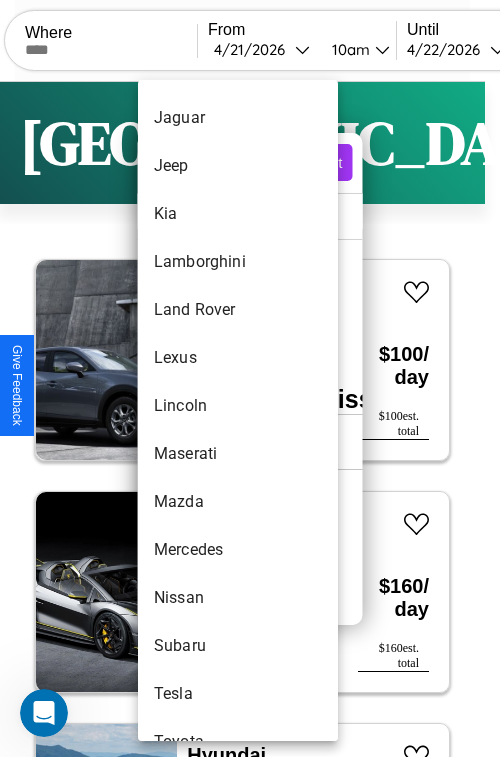 scroll, scrollTop: 1083, scrollLeft: 0, axis: vertical 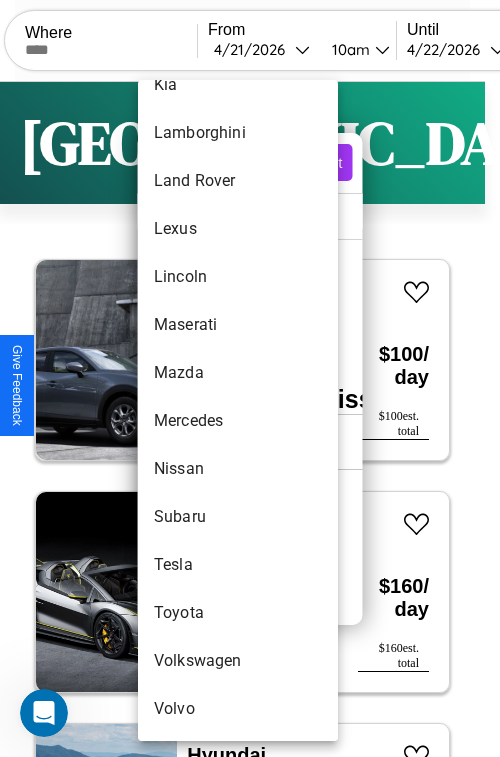 click on "Tesla" at bounding box center (238, 565) 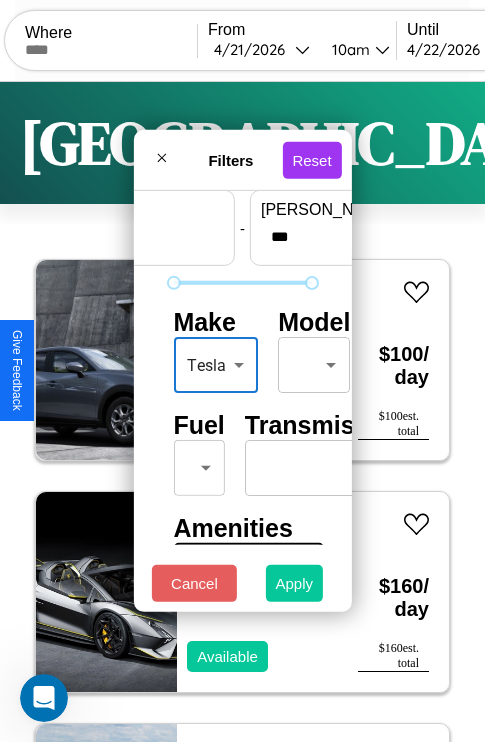click on "Apply" at bounding box center [295, 583] 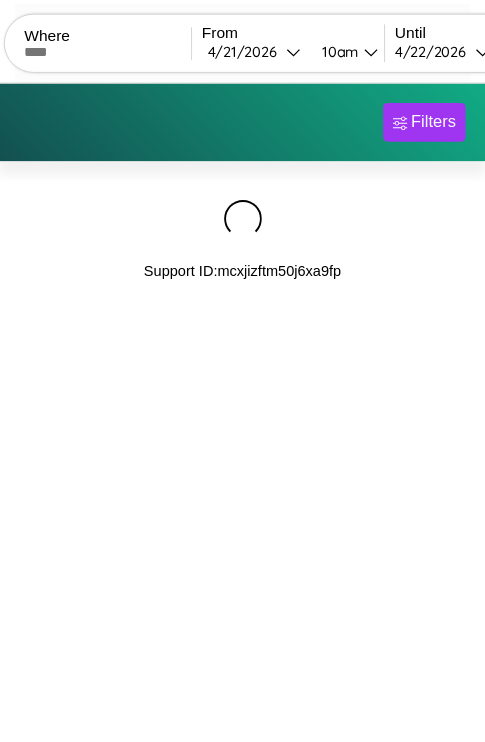 scroll, scrollTop: 0, scrollLeft: 0, axis: both 